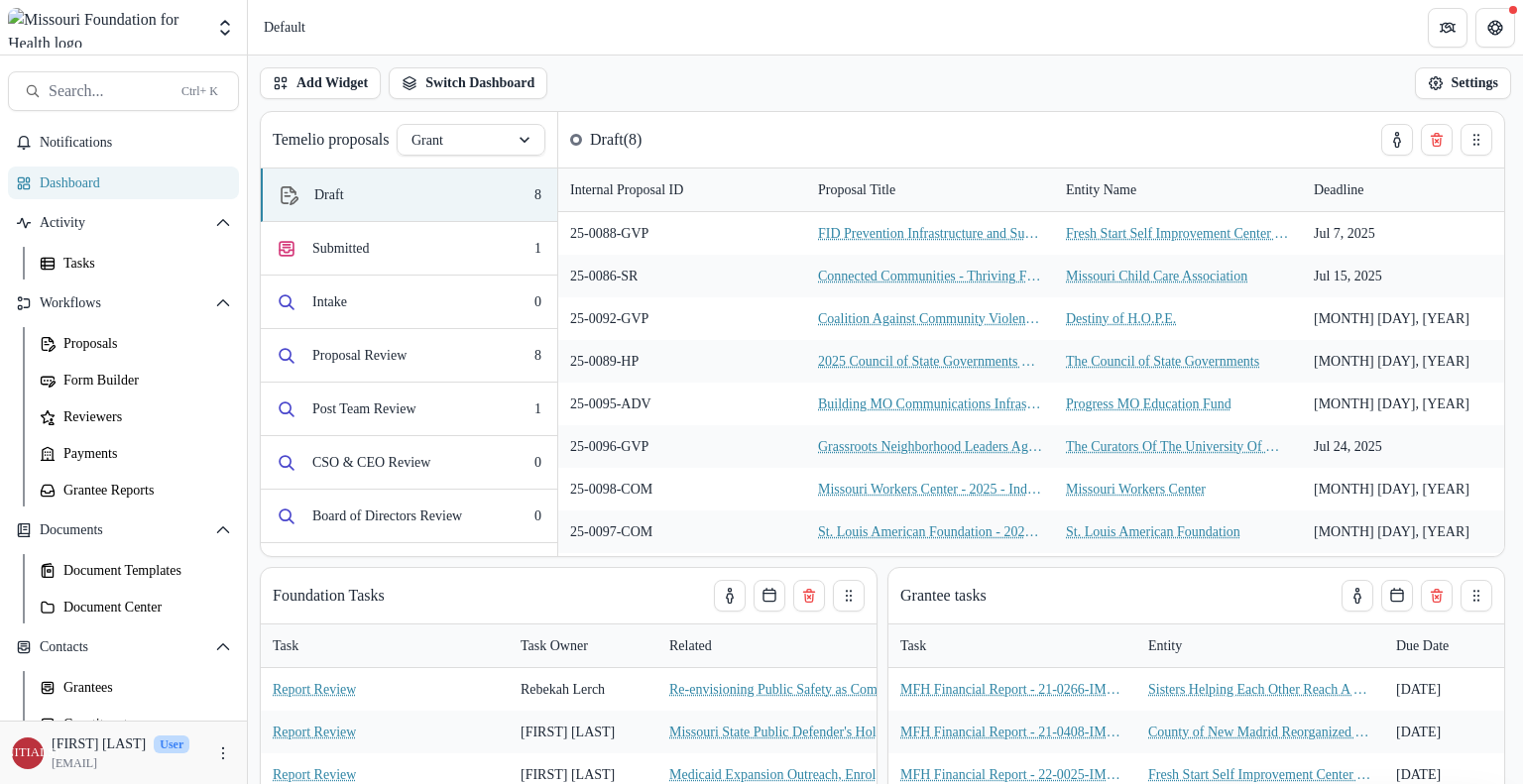 scroll, scrollTop: 0, scrollLeft: 0, axis: both 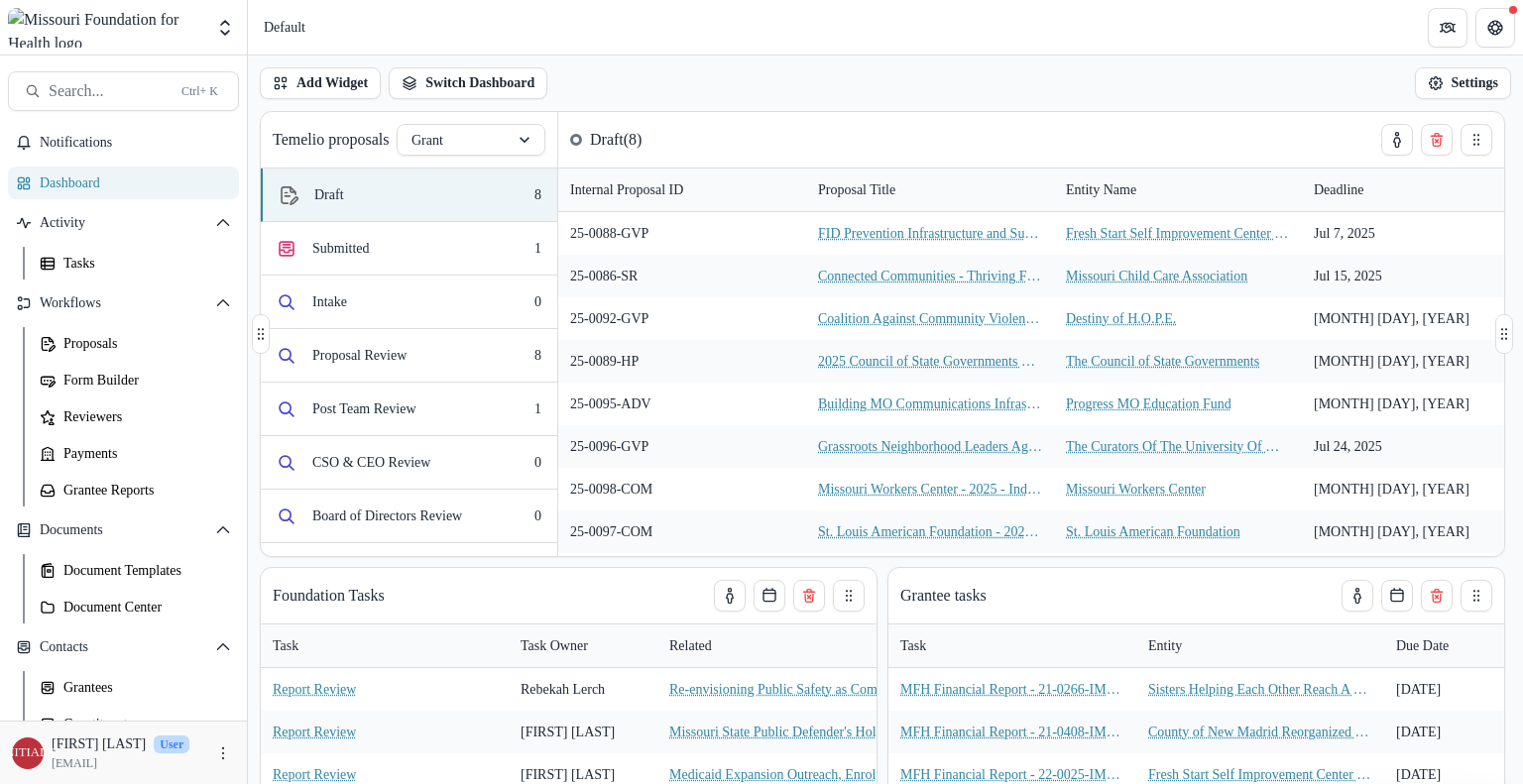 click on "Temelio proposals Grant Draft  ( 8 )" at bounding box center [841, 140] 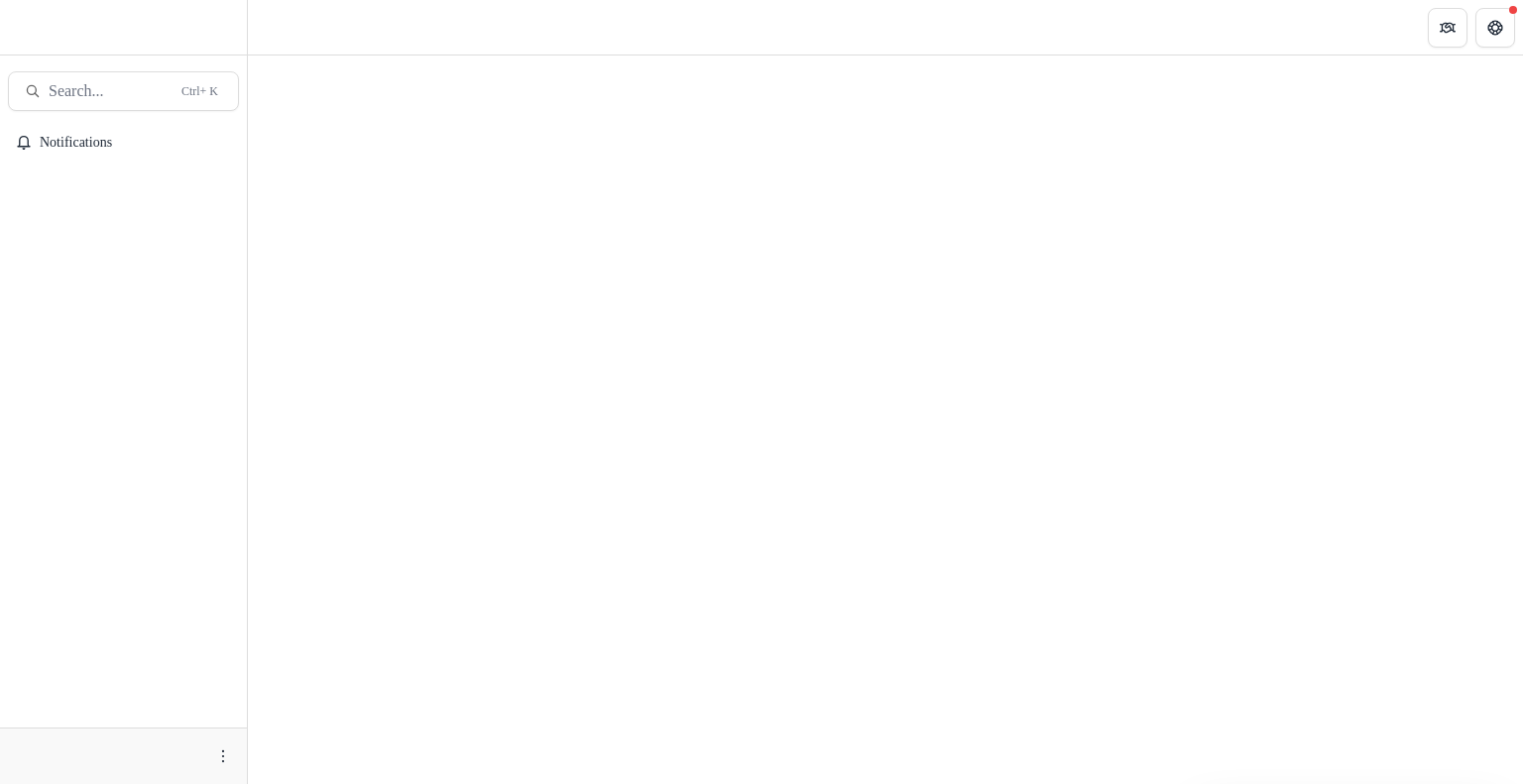 scroll, scrollTop: 0, scrollLeft: 0, axis: both 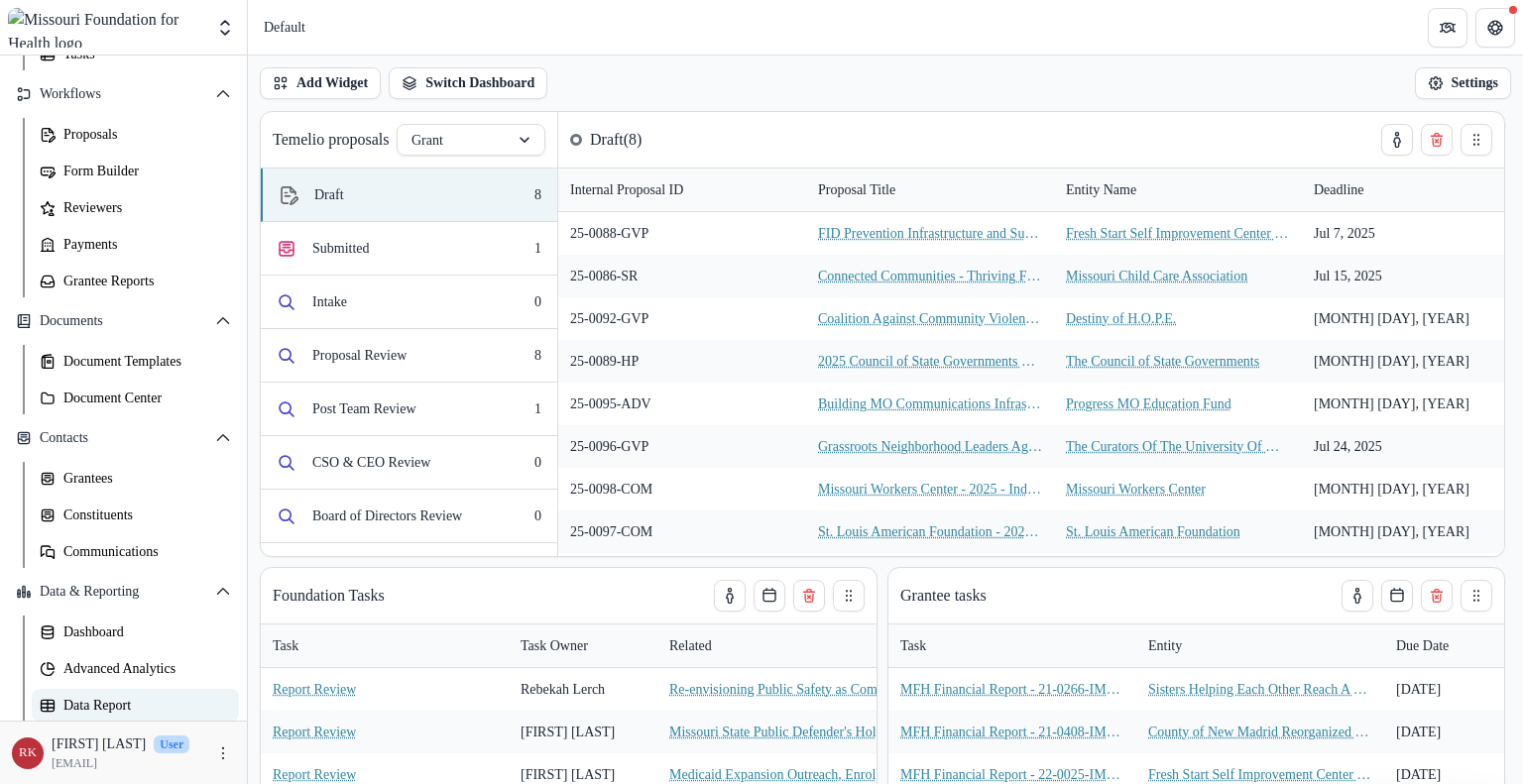 click on "Data Report" at bounding box center [143, 705] 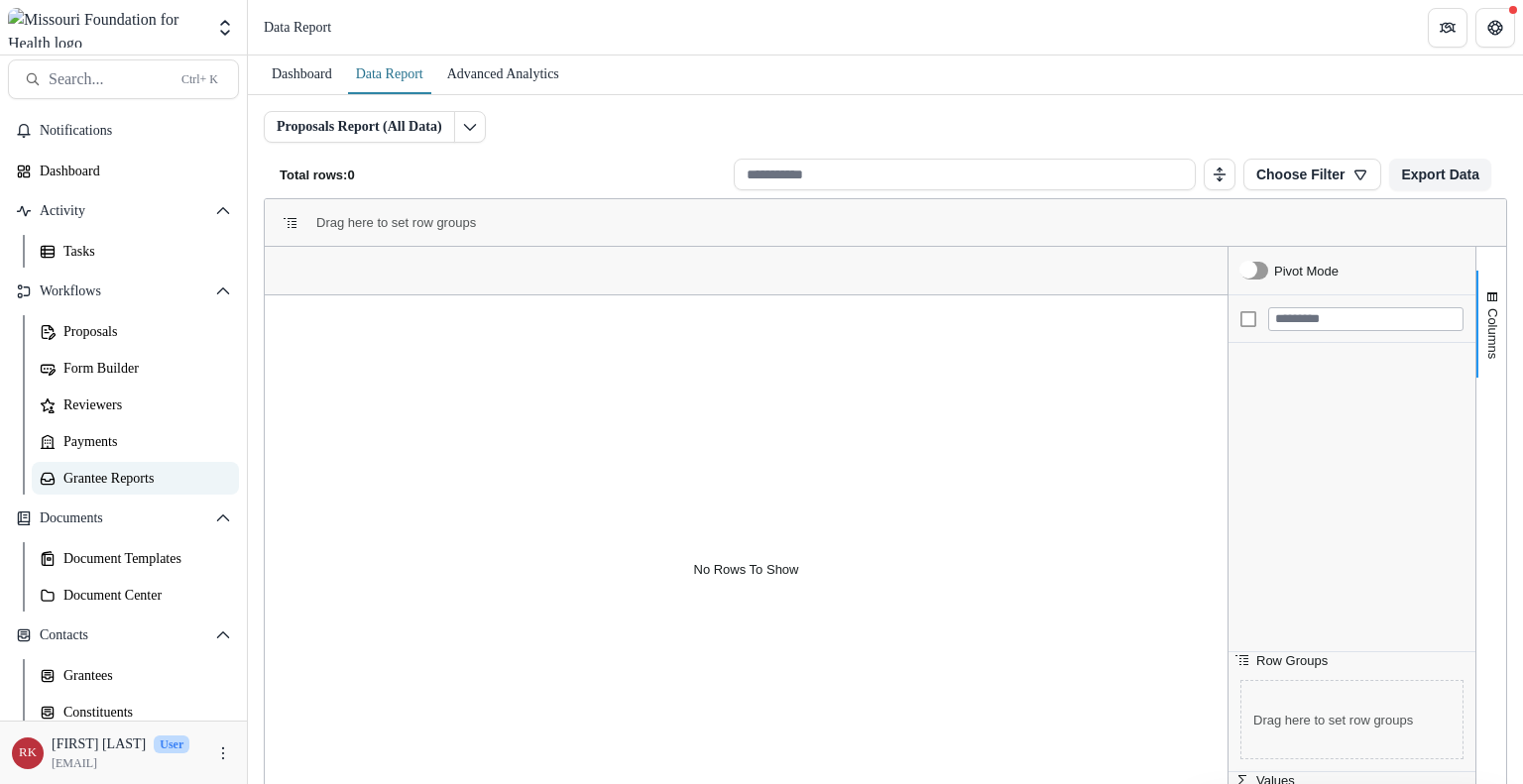scroll, scrollTop: 11, scrollLeft: 0, axis: vertical 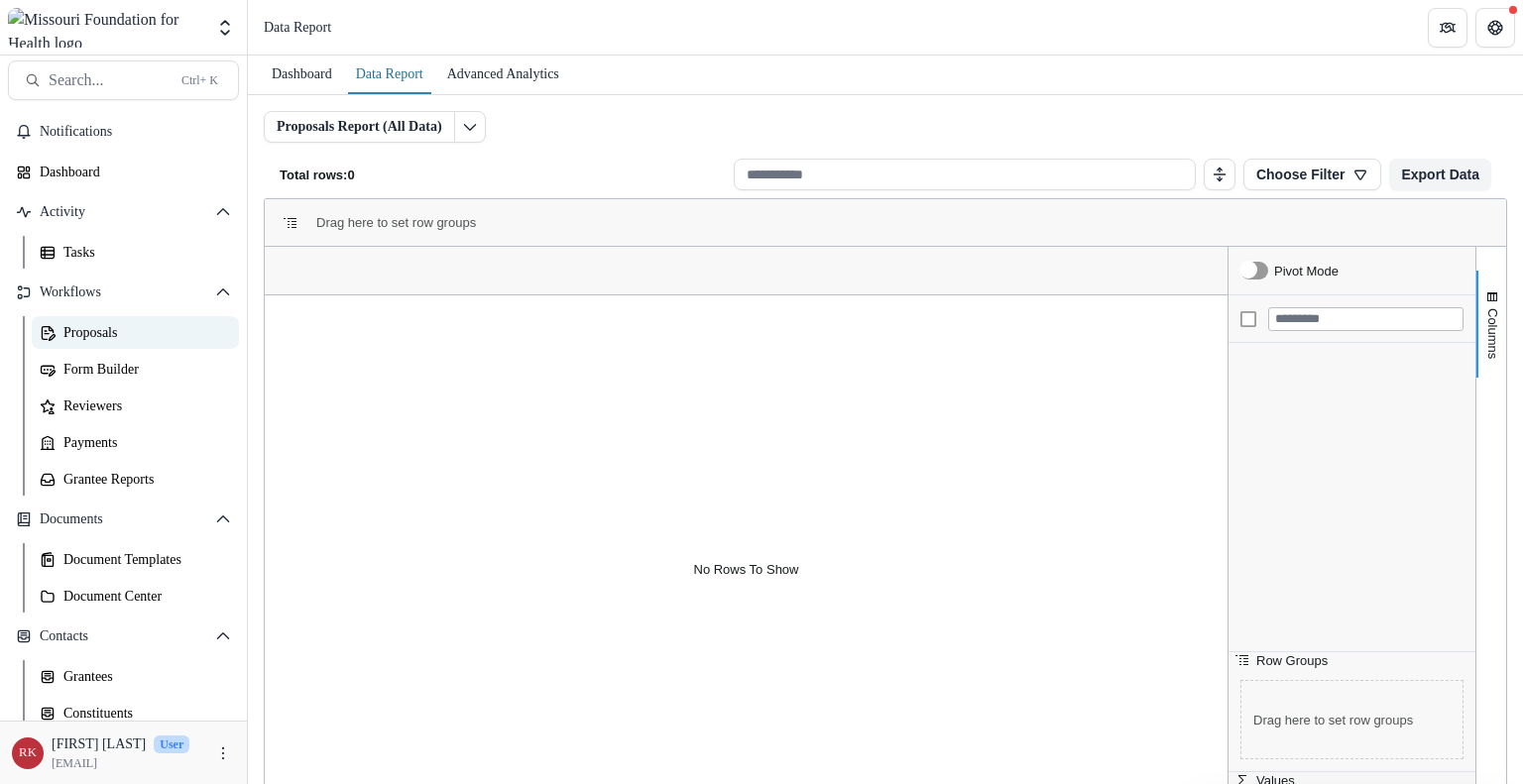 click on "Proposals" at bounding box center (143, 332) 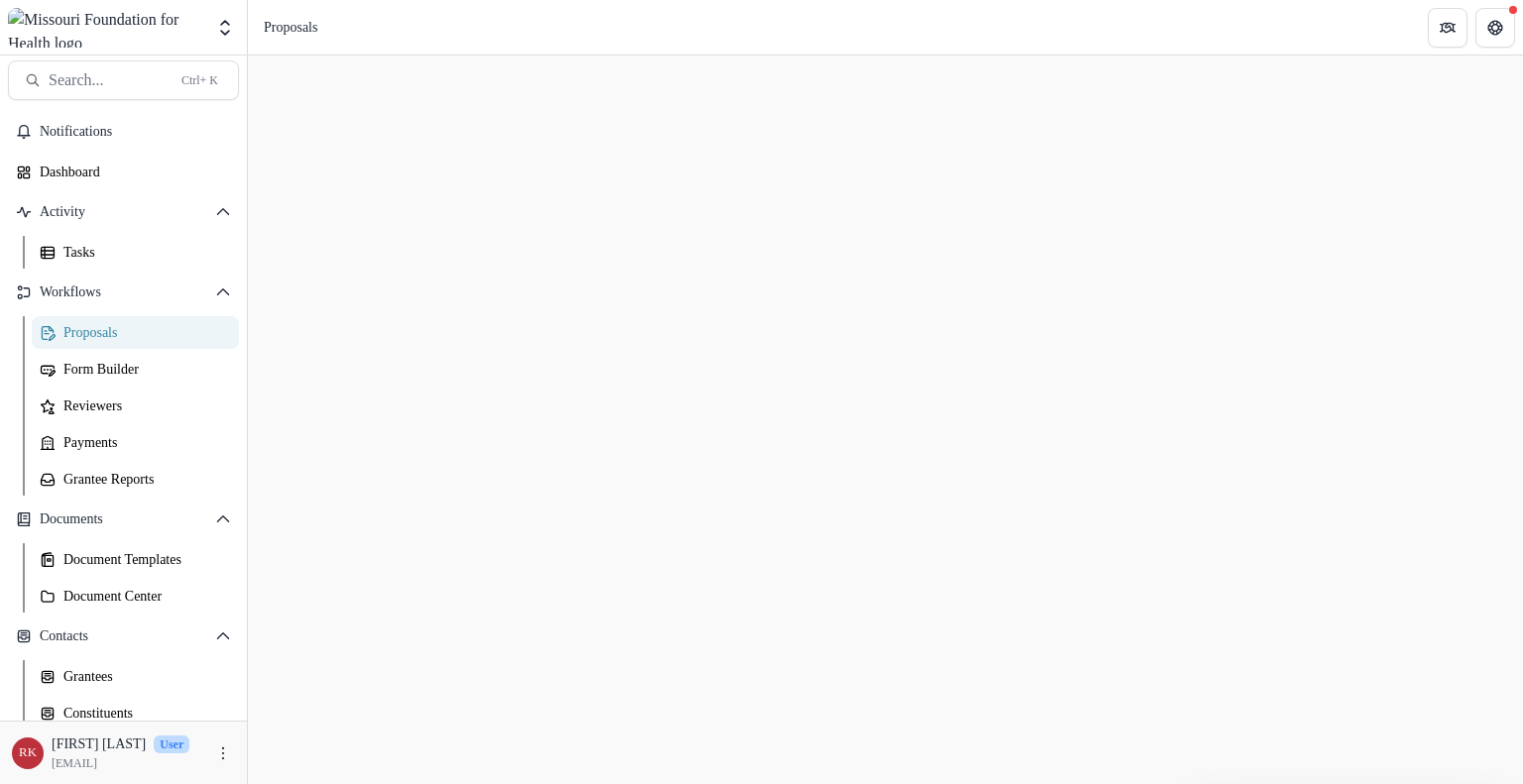 click on "Proposals" at bounding box center [143, 332] 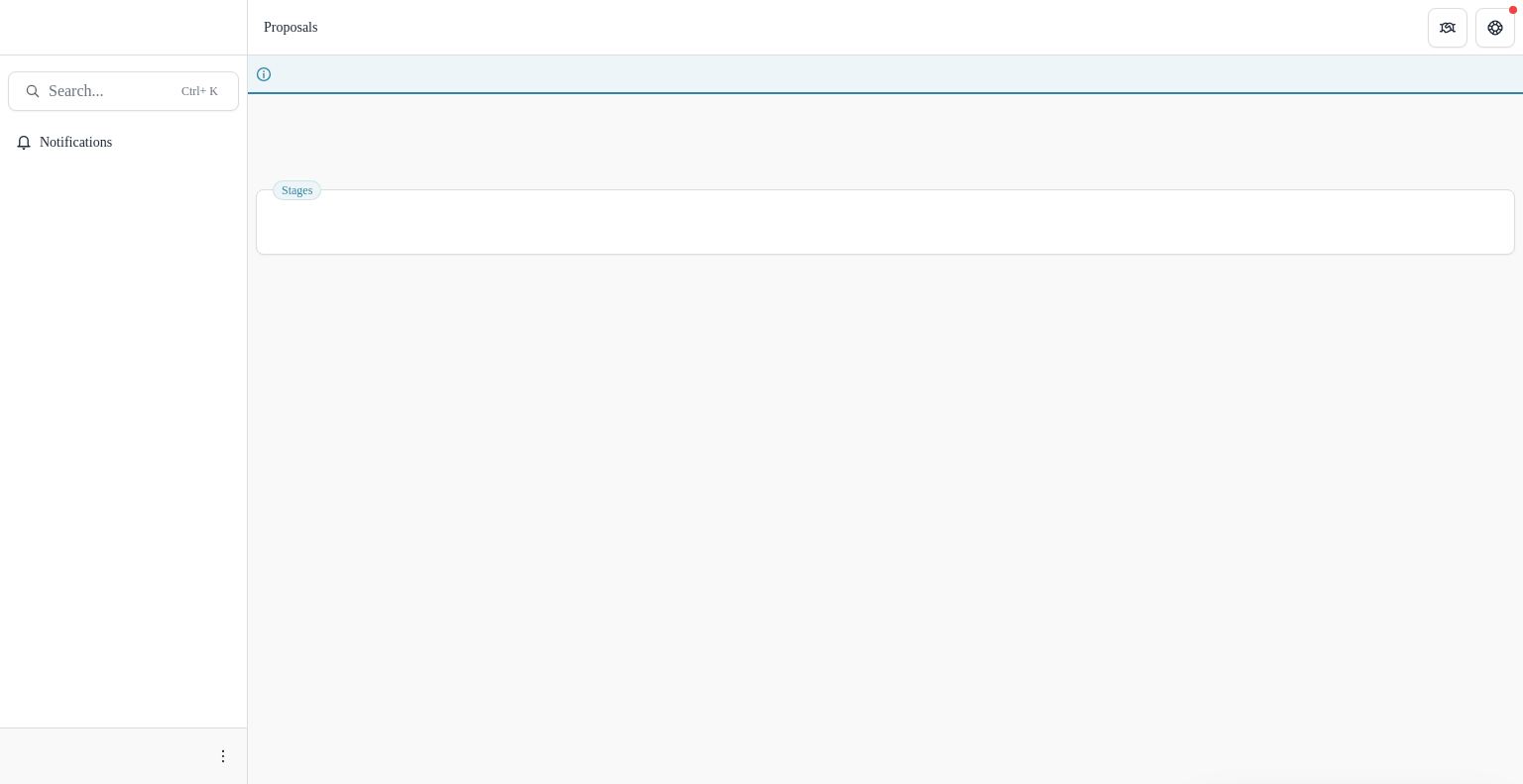 scroll, scrollTop: 0, scrollLeft: 0, axis: both 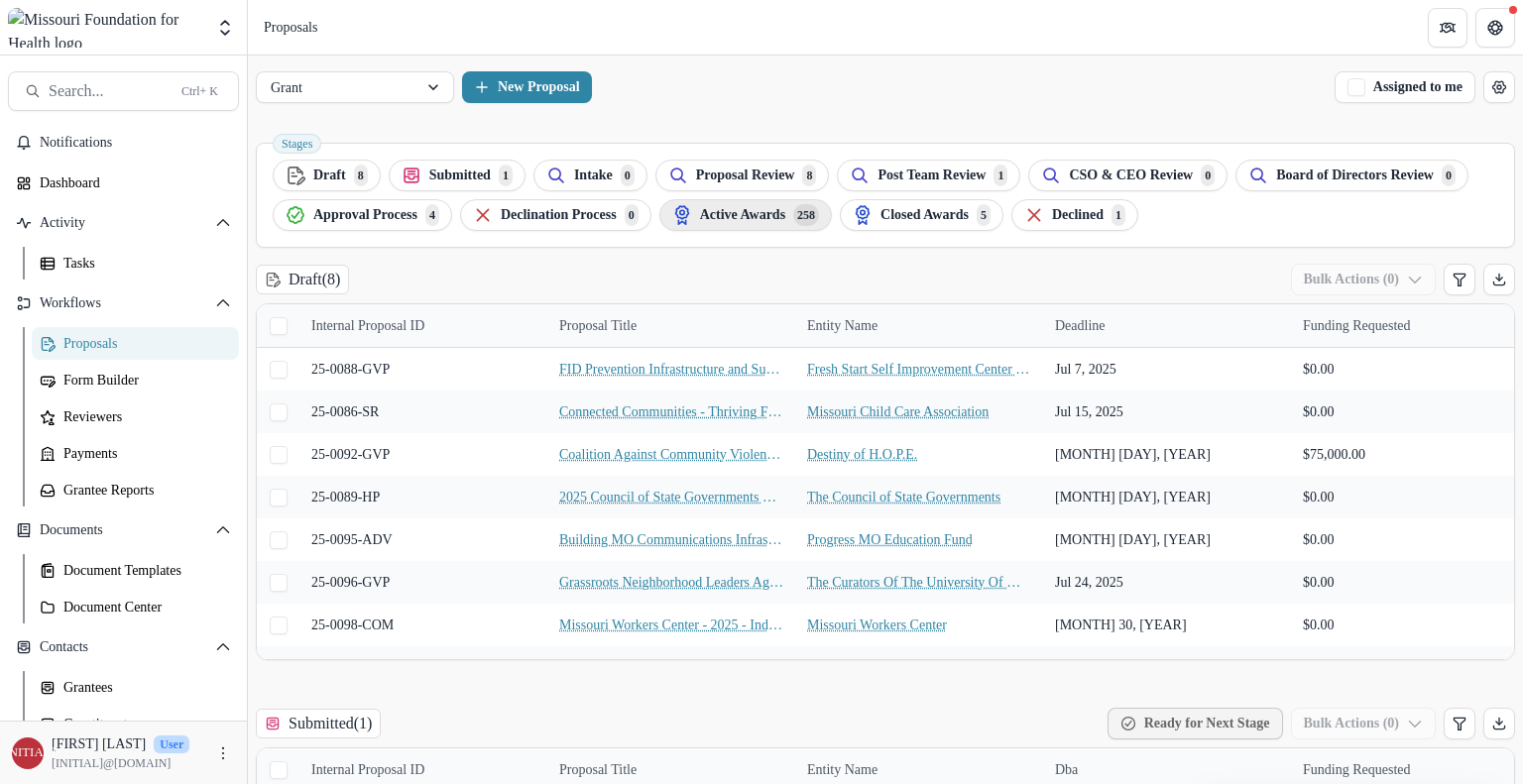 click on "Active Awards 258" at bounding box center [326, 175] 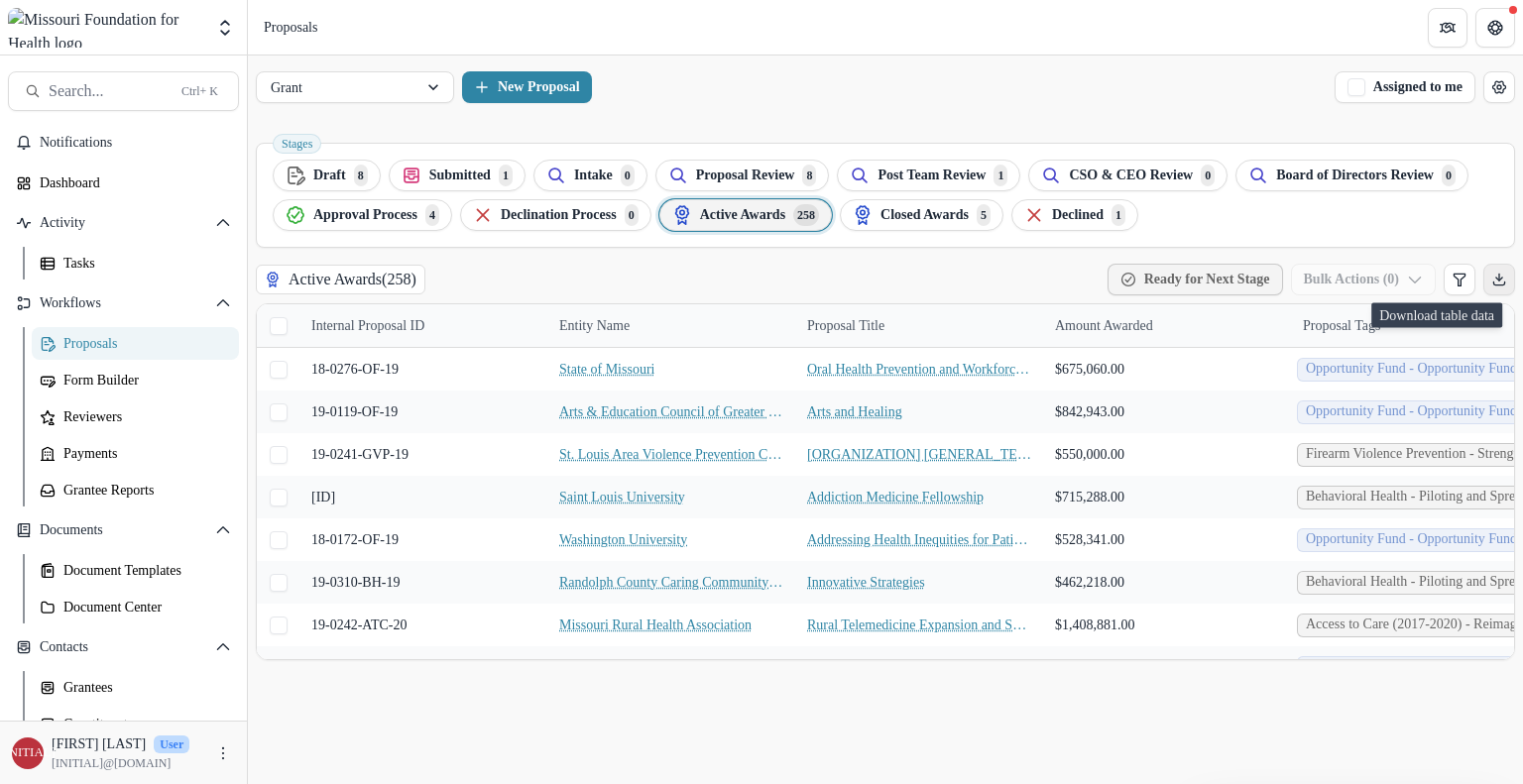 click at bounding box center [1499, 280] 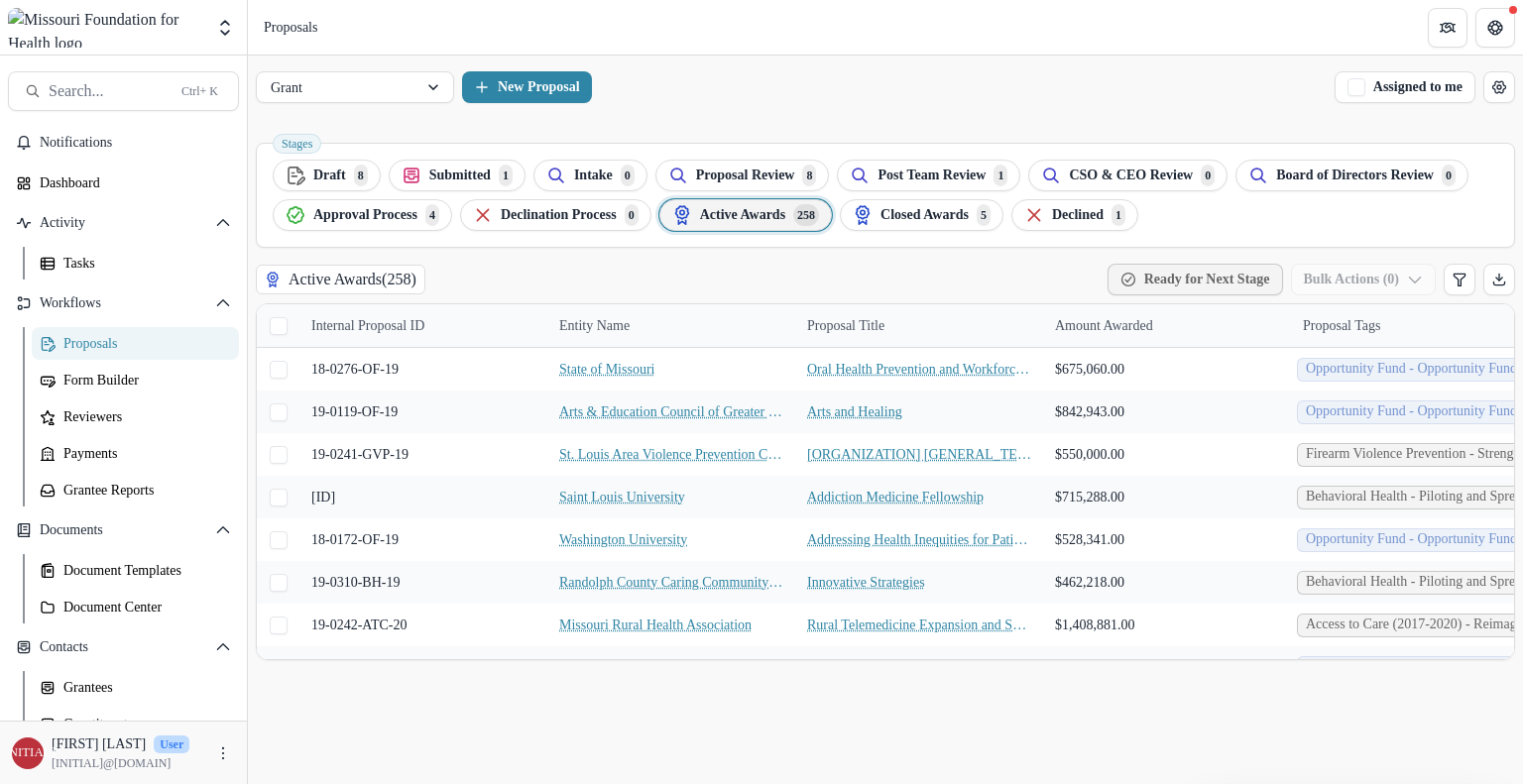 click on "[GENERAL_TERM] [NUMBER] ([NUMBER]) [GENERAL_TERM] [NUMBER]" at bounding box center (885, 283) 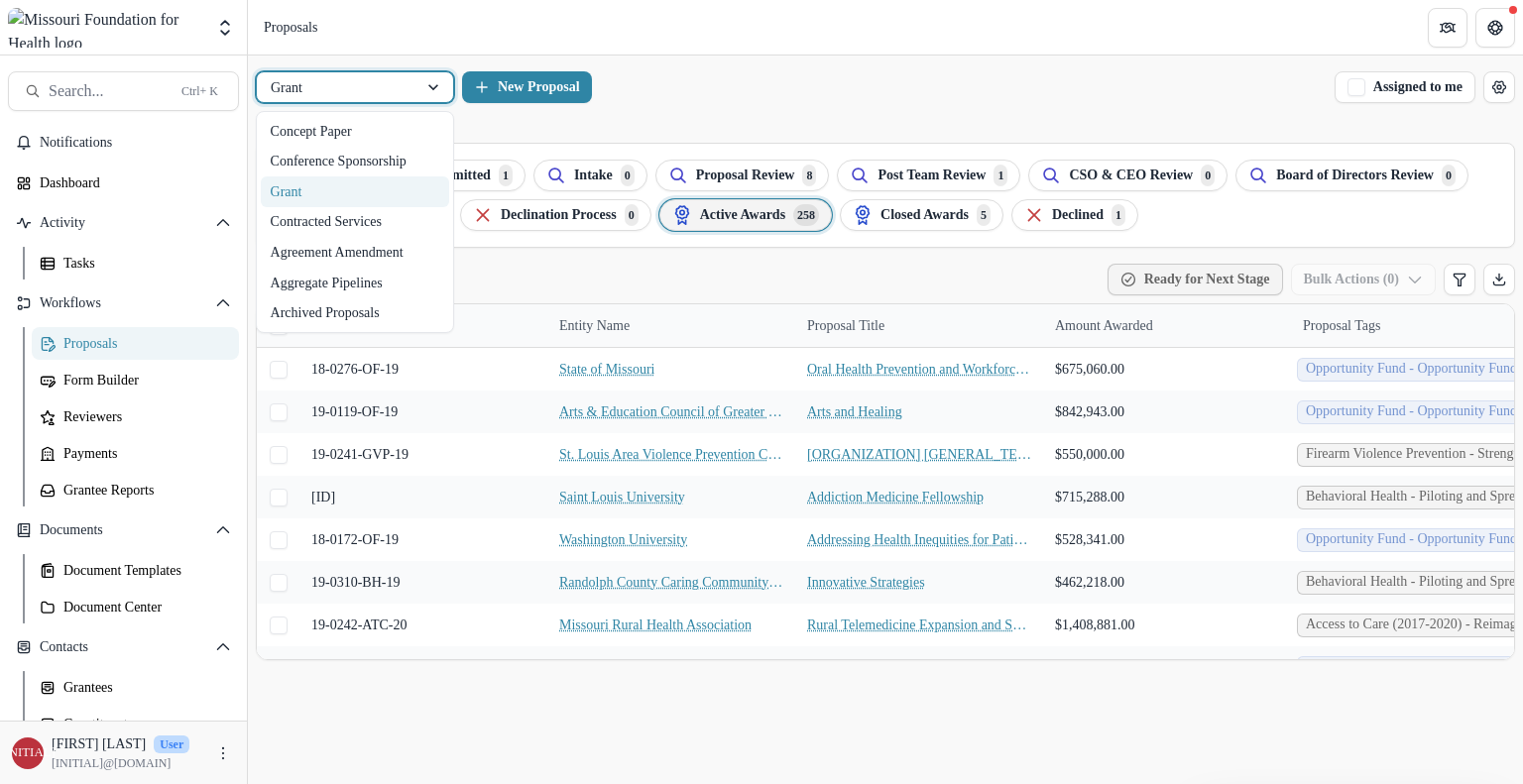 click at bounding box center (337, 87) 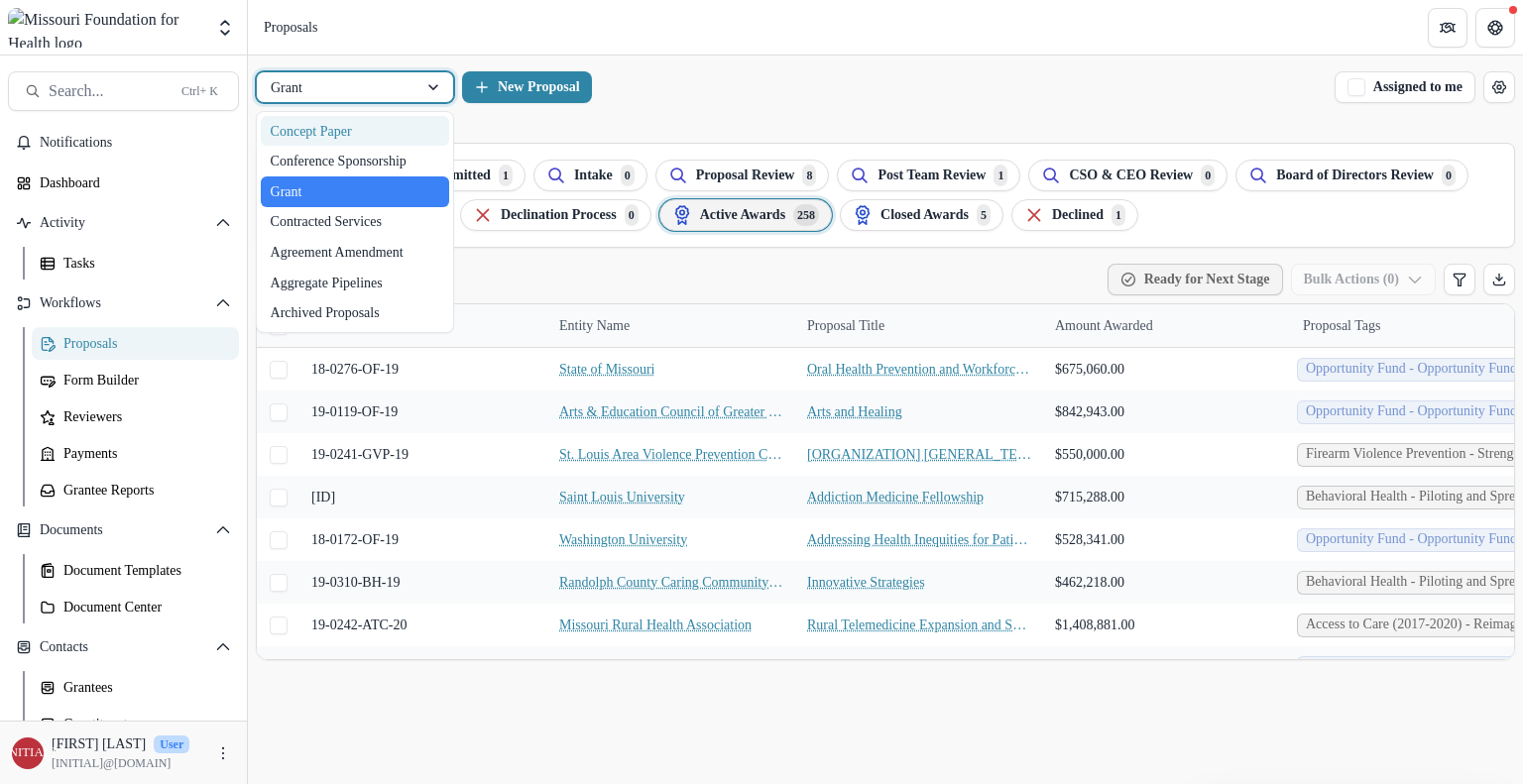 click on "Concept Paper" at bounding box center [355, 131] 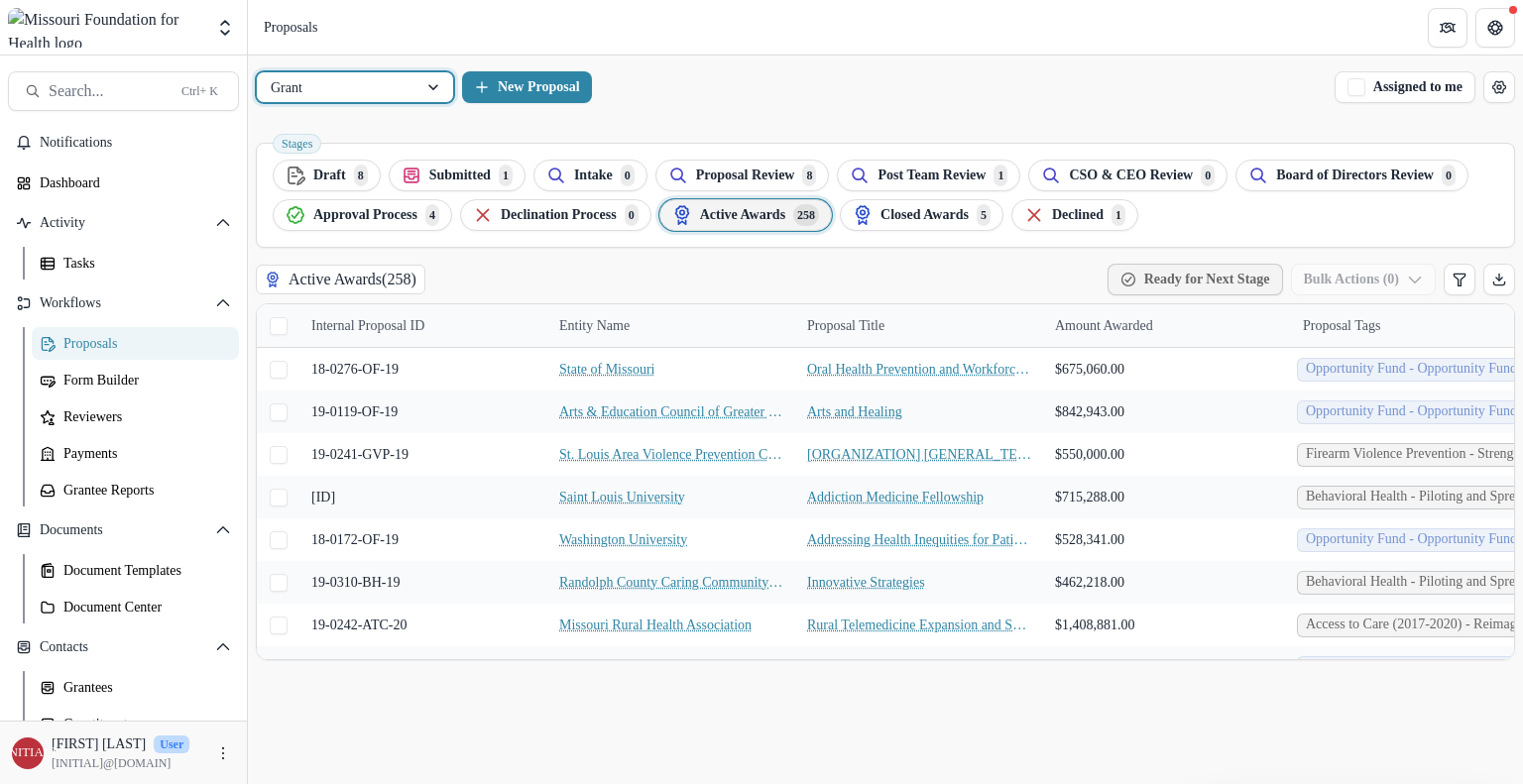 click at bounding box center (337, 87) 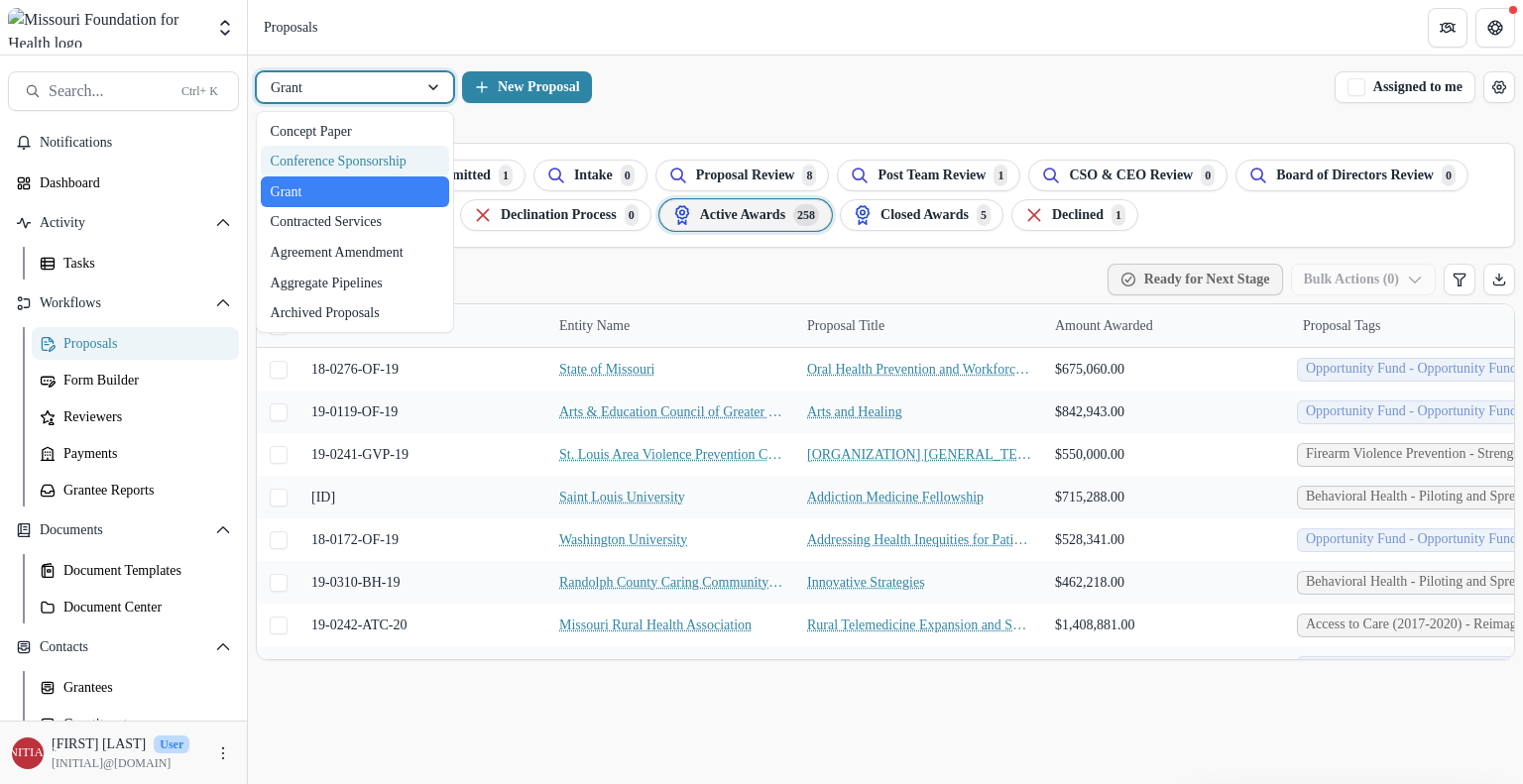 click on "Conference Sponsorship" at bounding box center (355, 161) 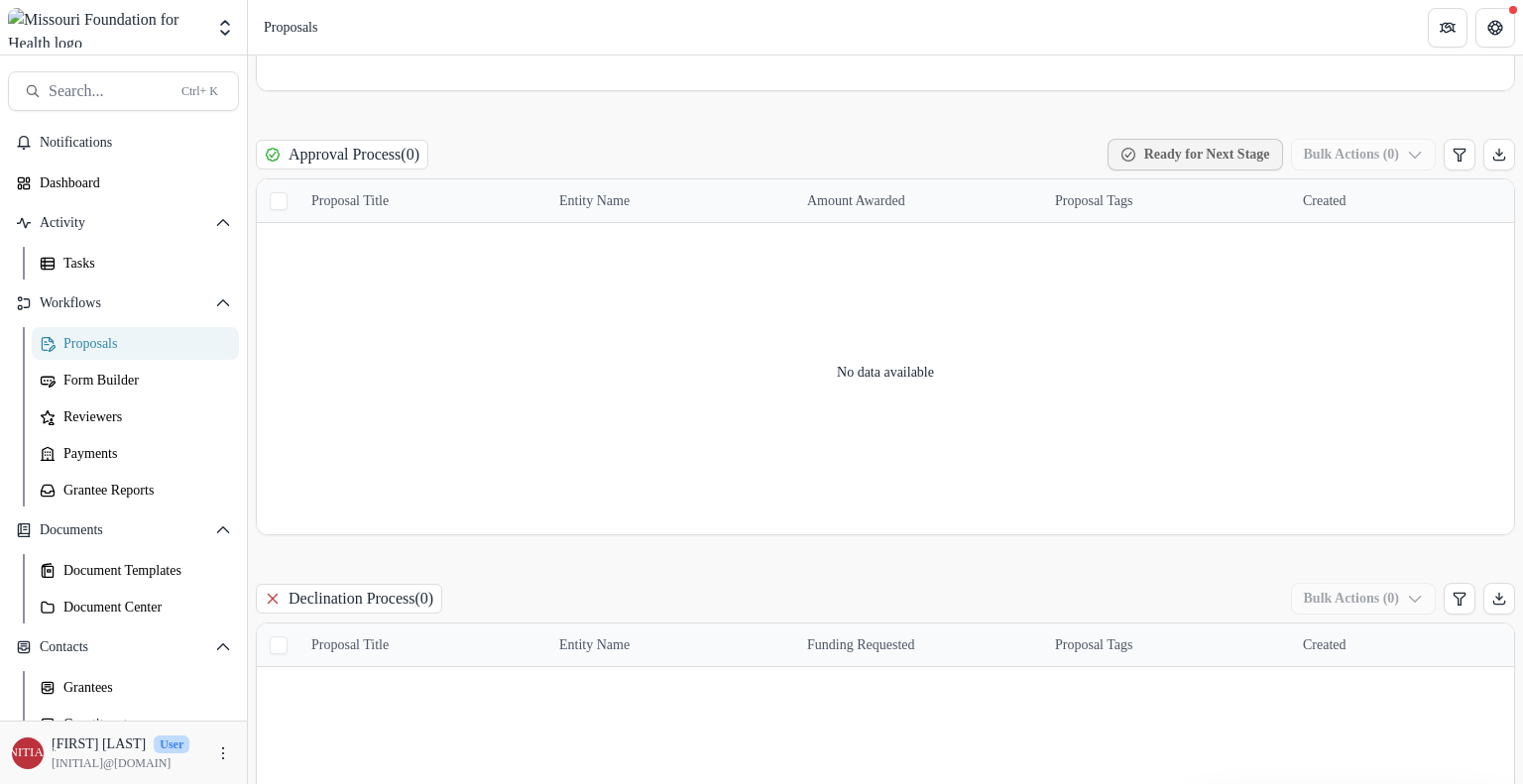 scroll, scrollTop: 2815, scrollLeft: 0, axis: vertical 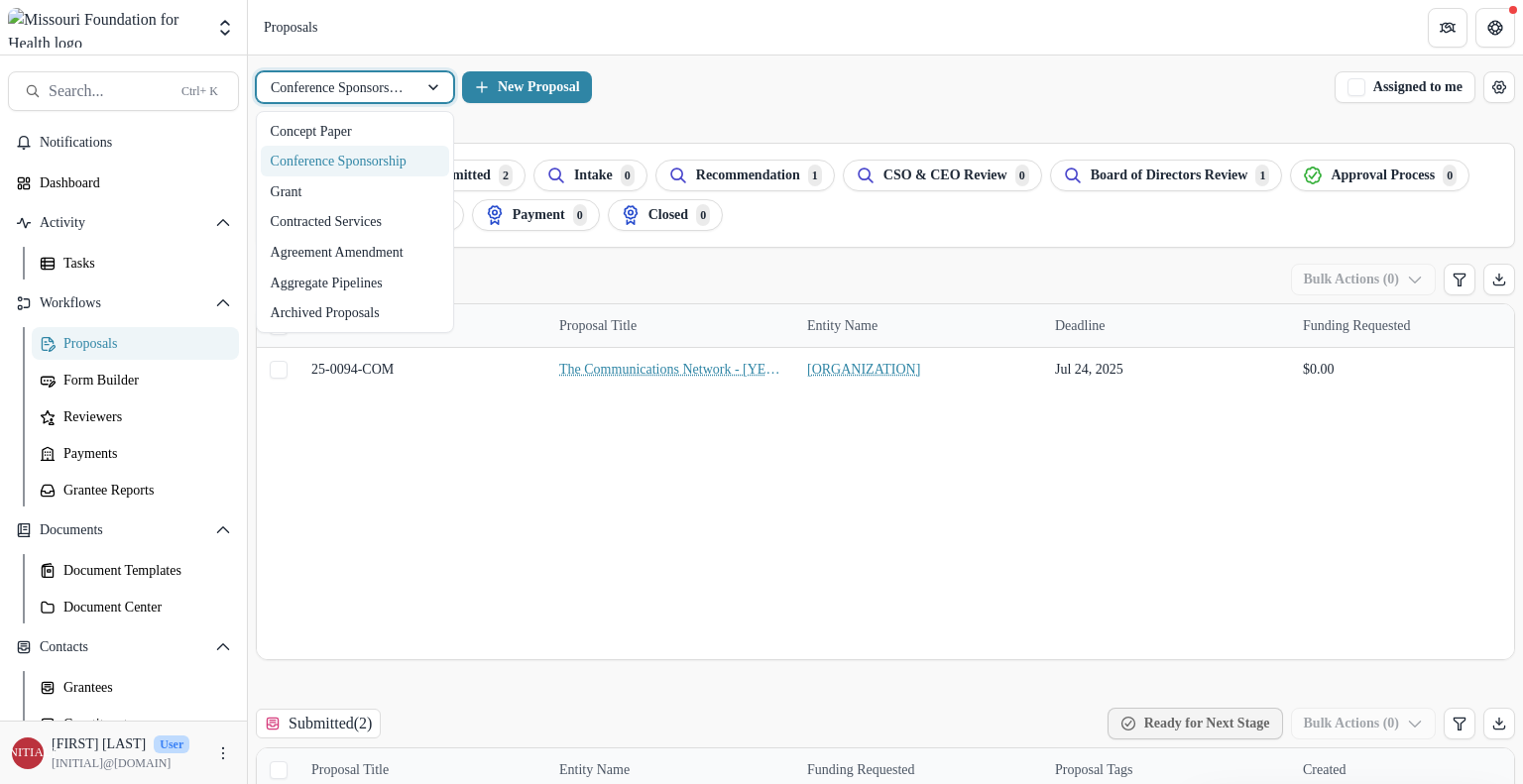 click at bounding box center (337, 87) 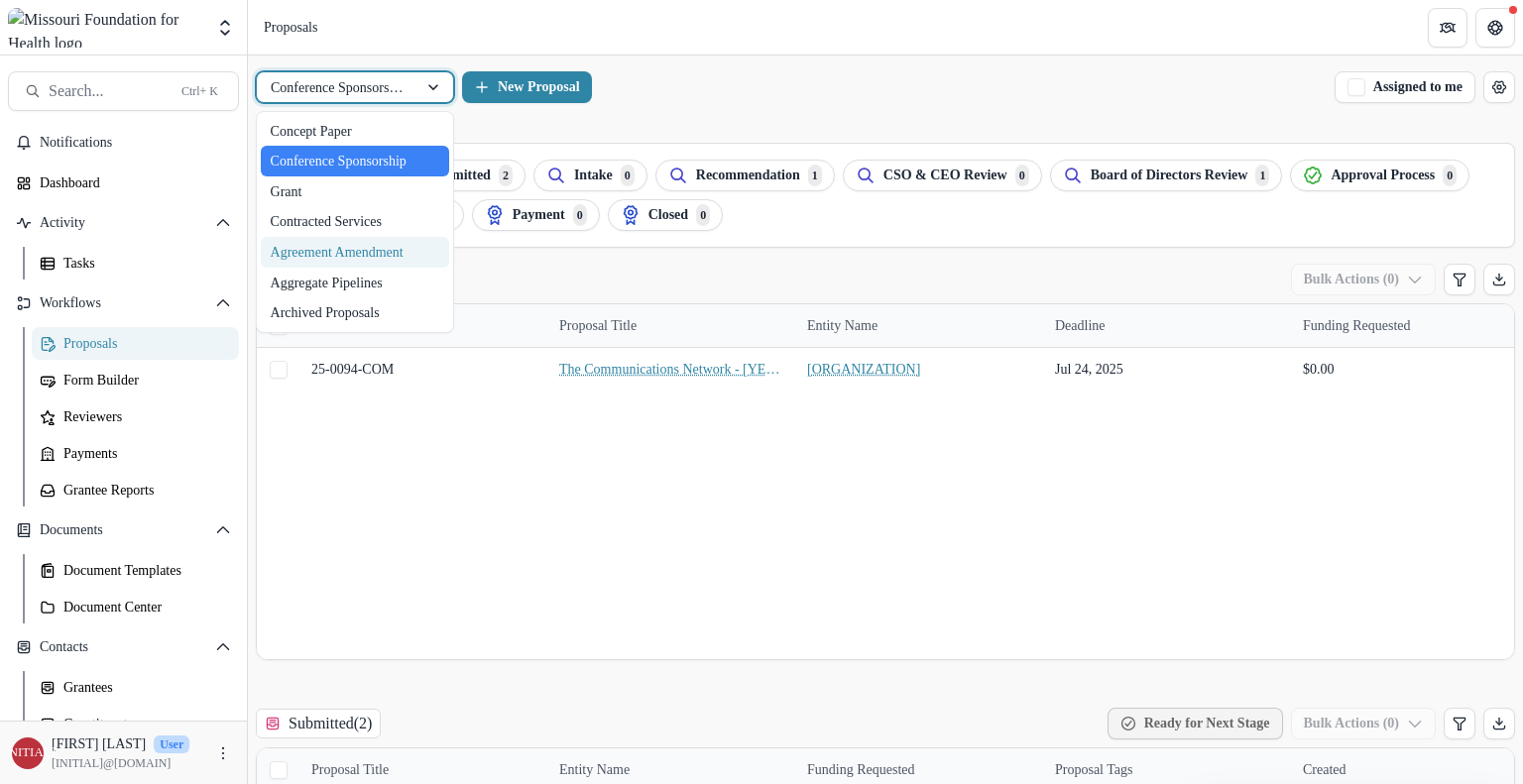 click on "Agreement Amendment" at bounding box center (355, 252) 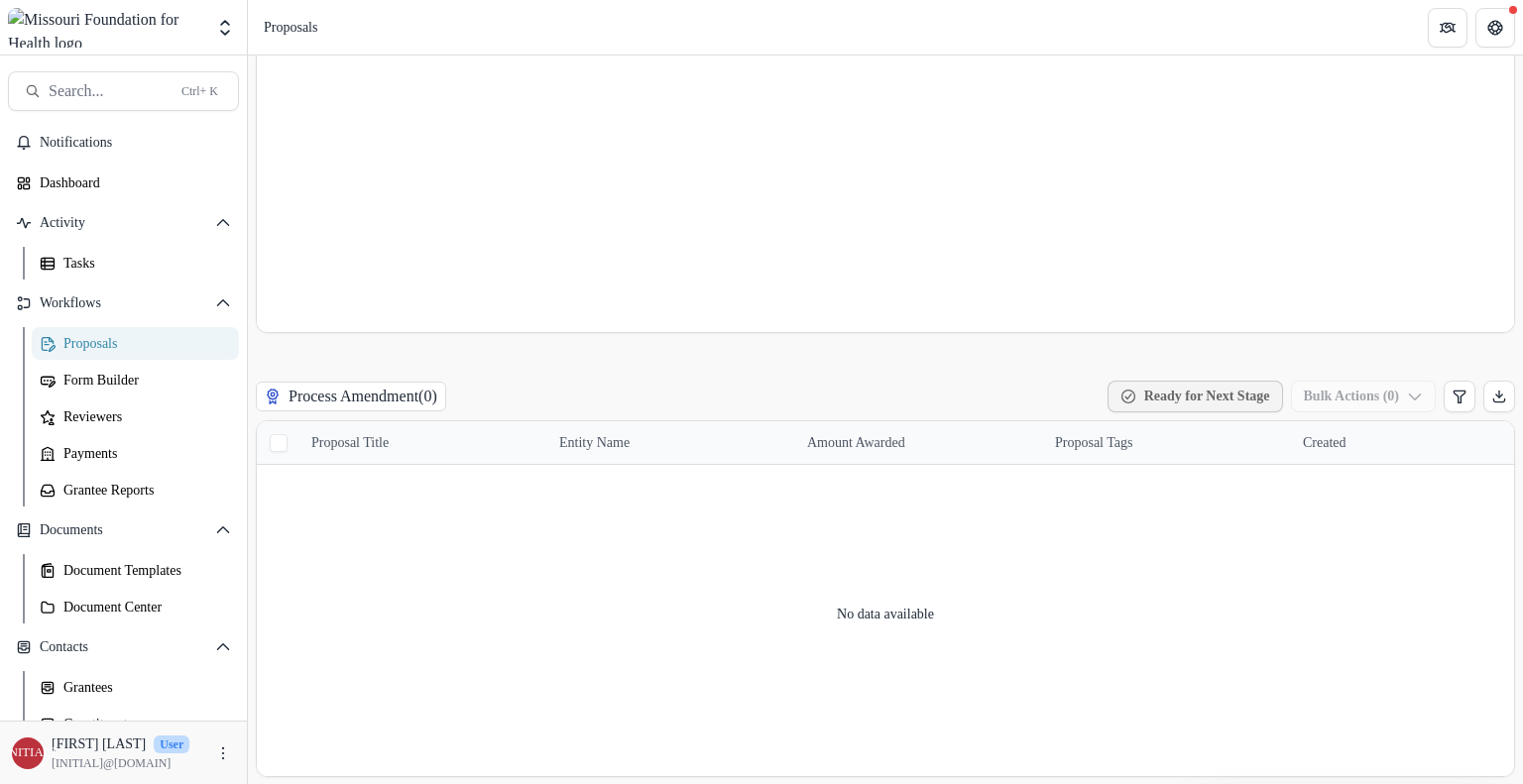 scroll, scrollTop: 0, scrollLeft: 0, axis: both 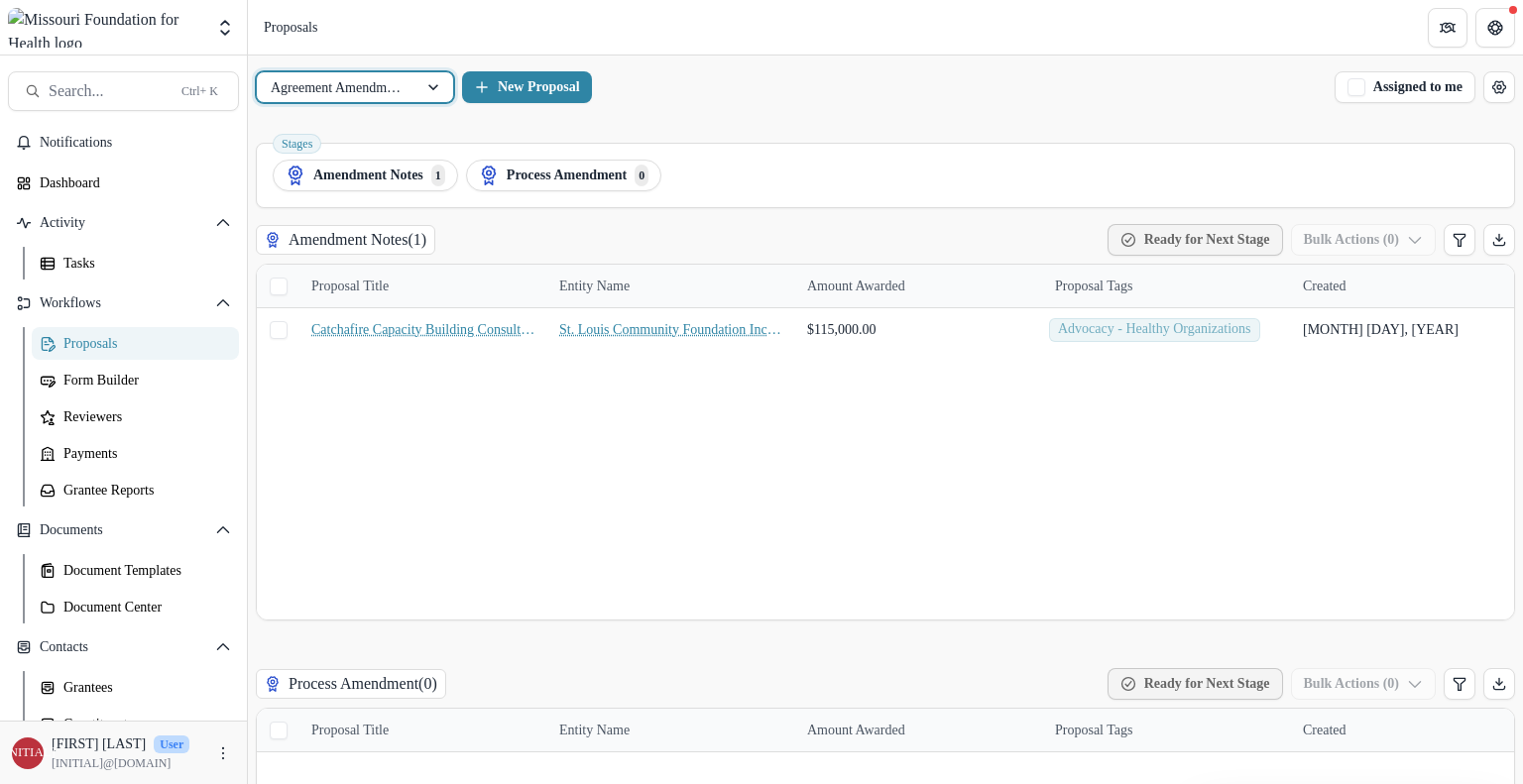 click at bounding box center (337, 87) 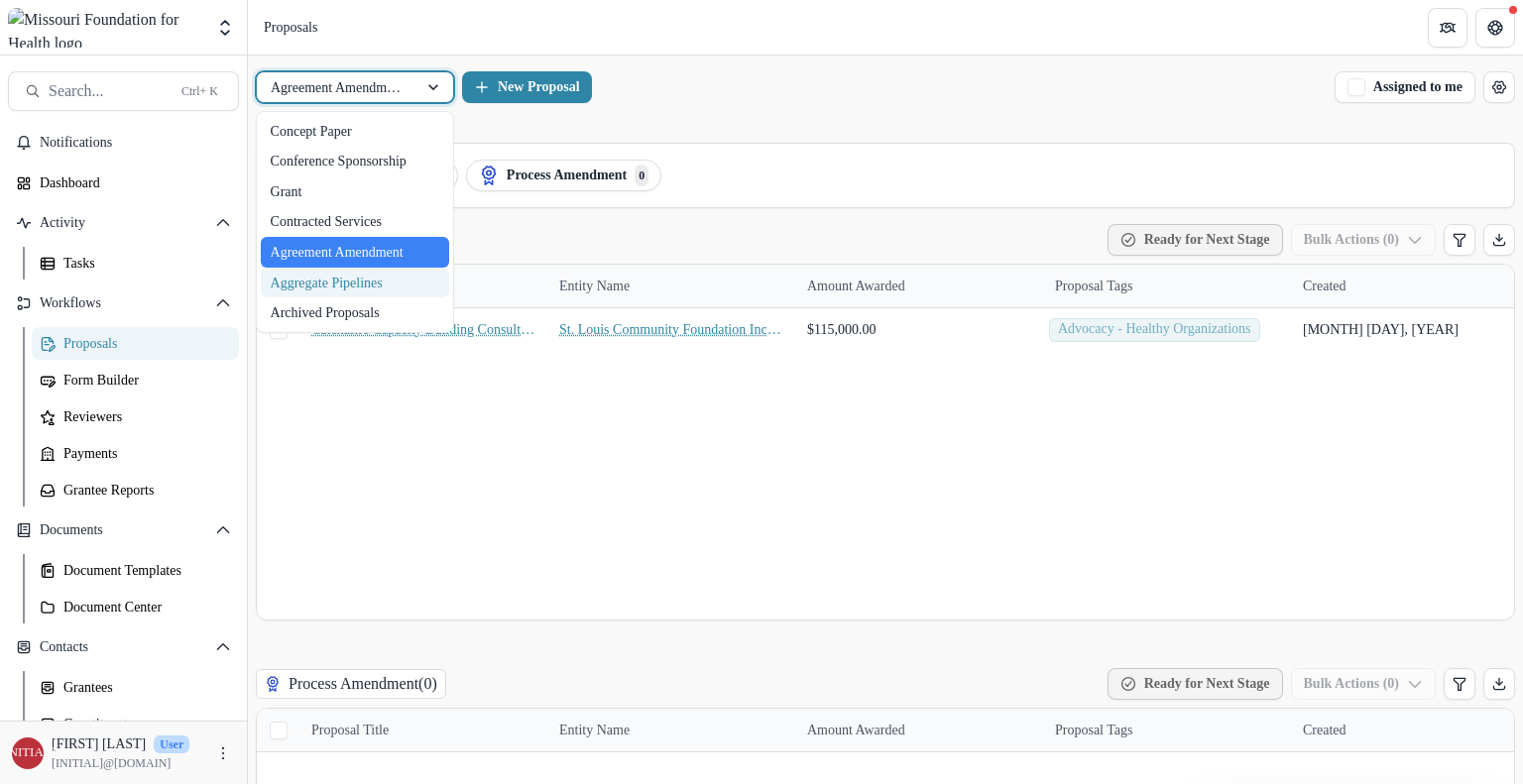 click on "Aggregate Pipelines" at bounding box center [355, 282] 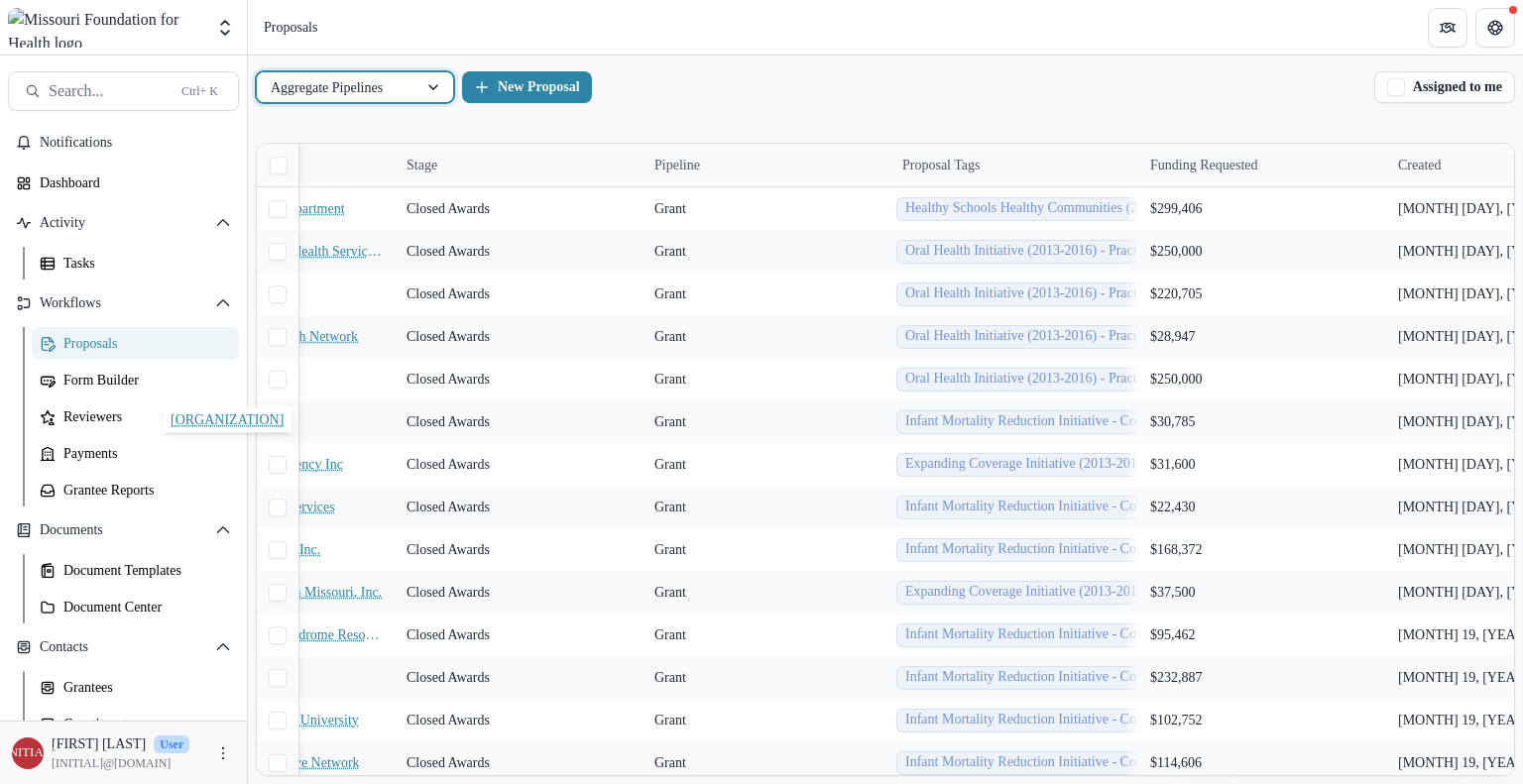 scroll, scrollTop: 0, scrollLeft: 0, axis: both 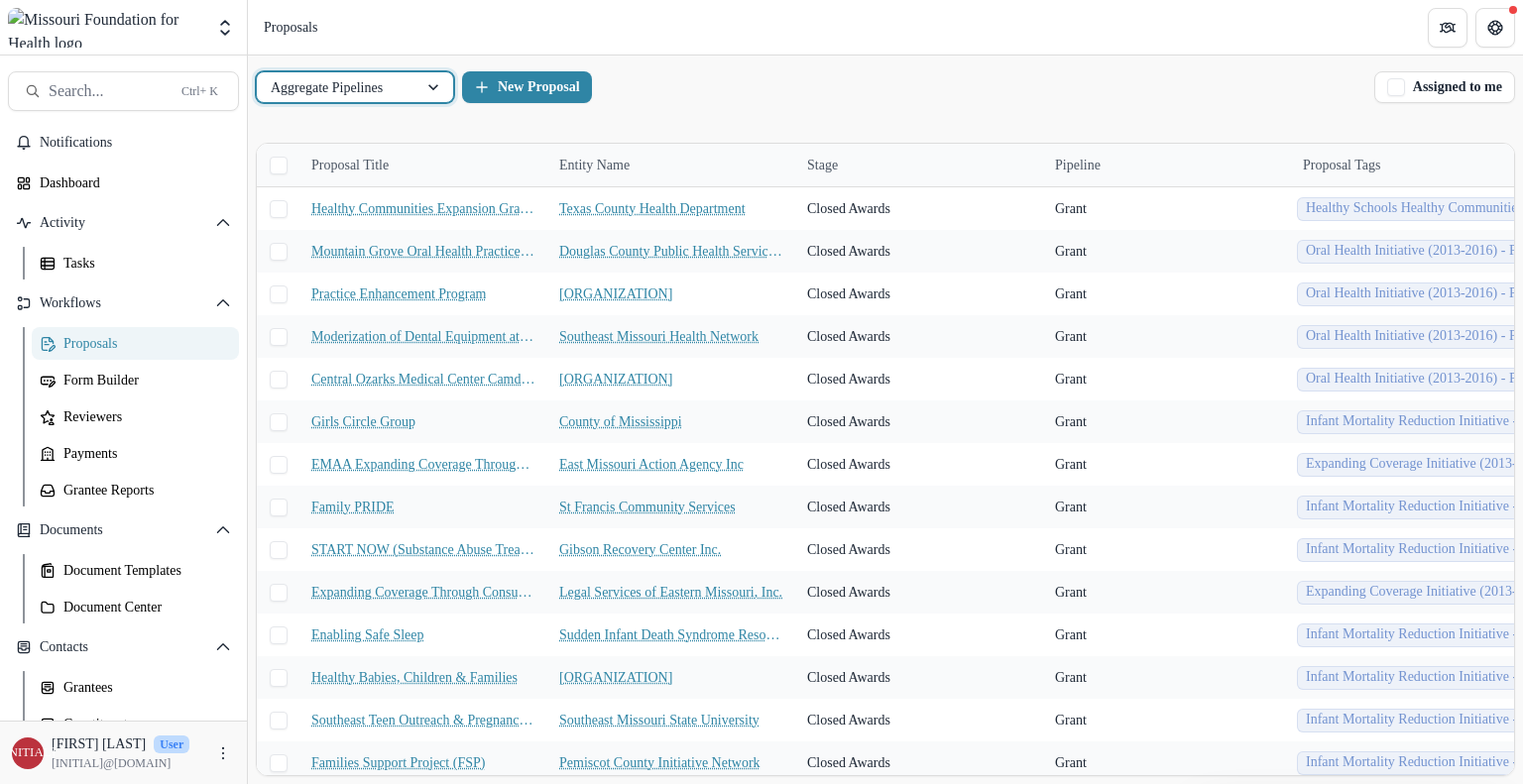click at bounding box center (337, 87) 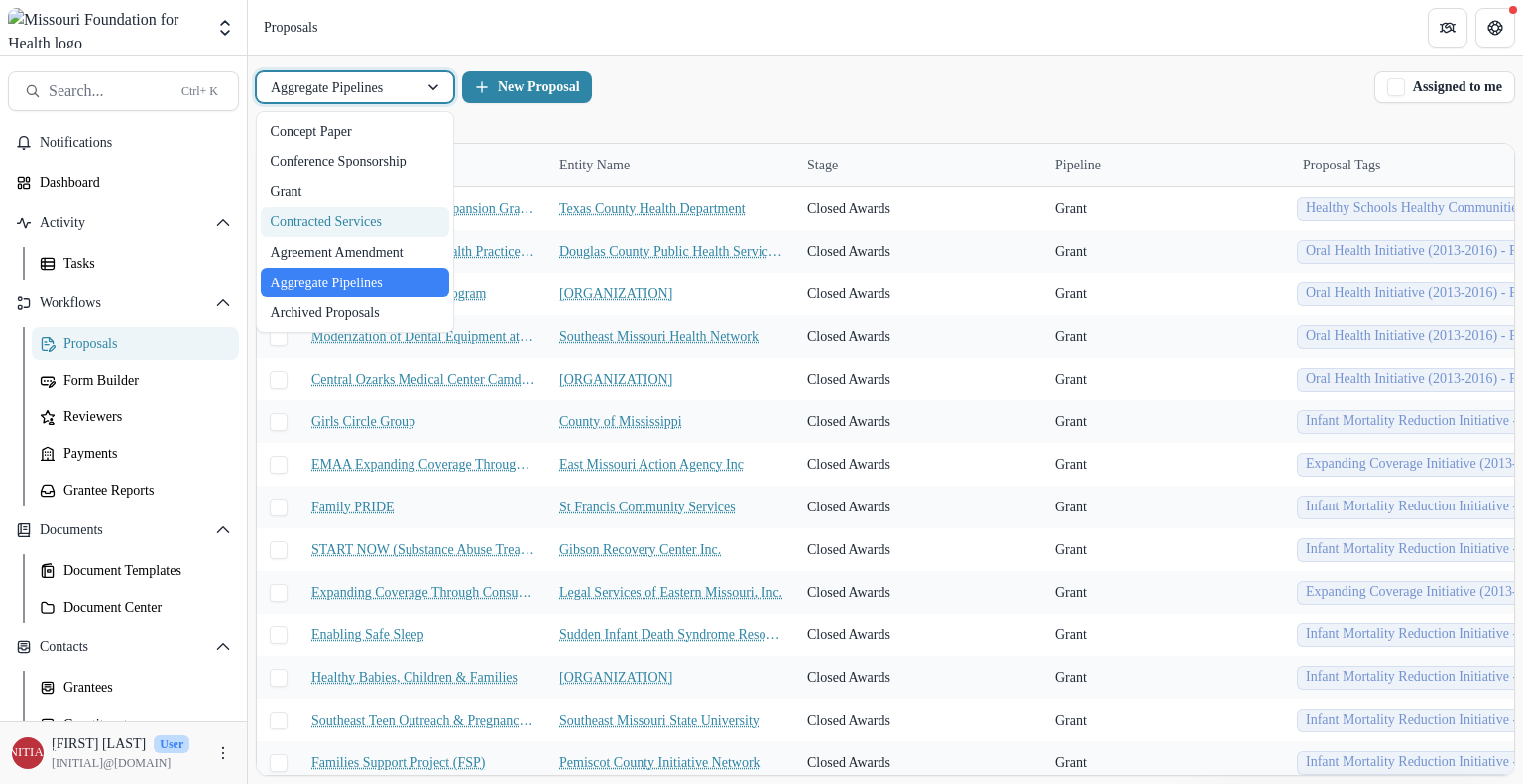 click on "Contracted Services" at bounding box center [355, 222] 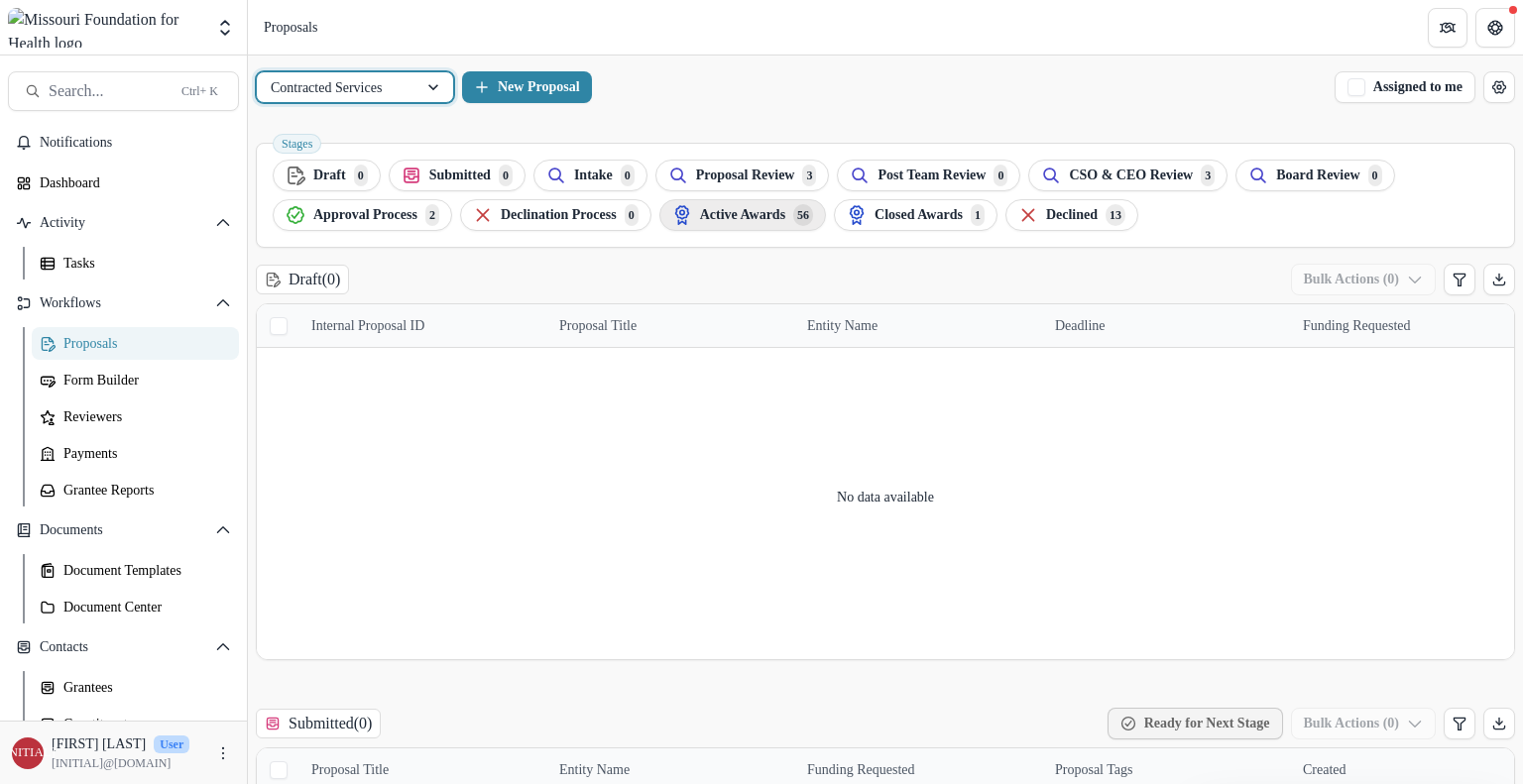 click on "Active Awards" at bounding box center (329, 175) 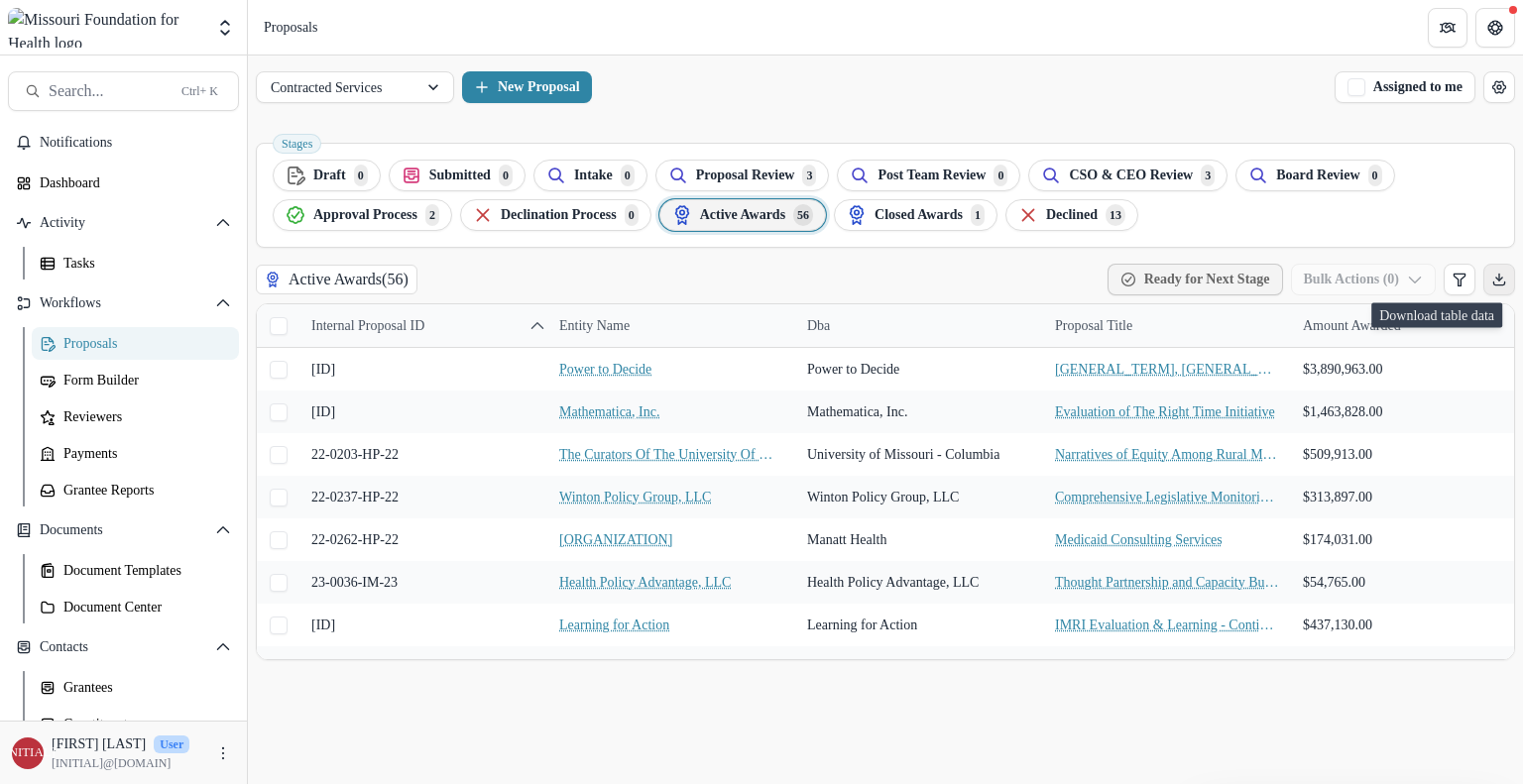 click at bounding box center (1499, 280) 